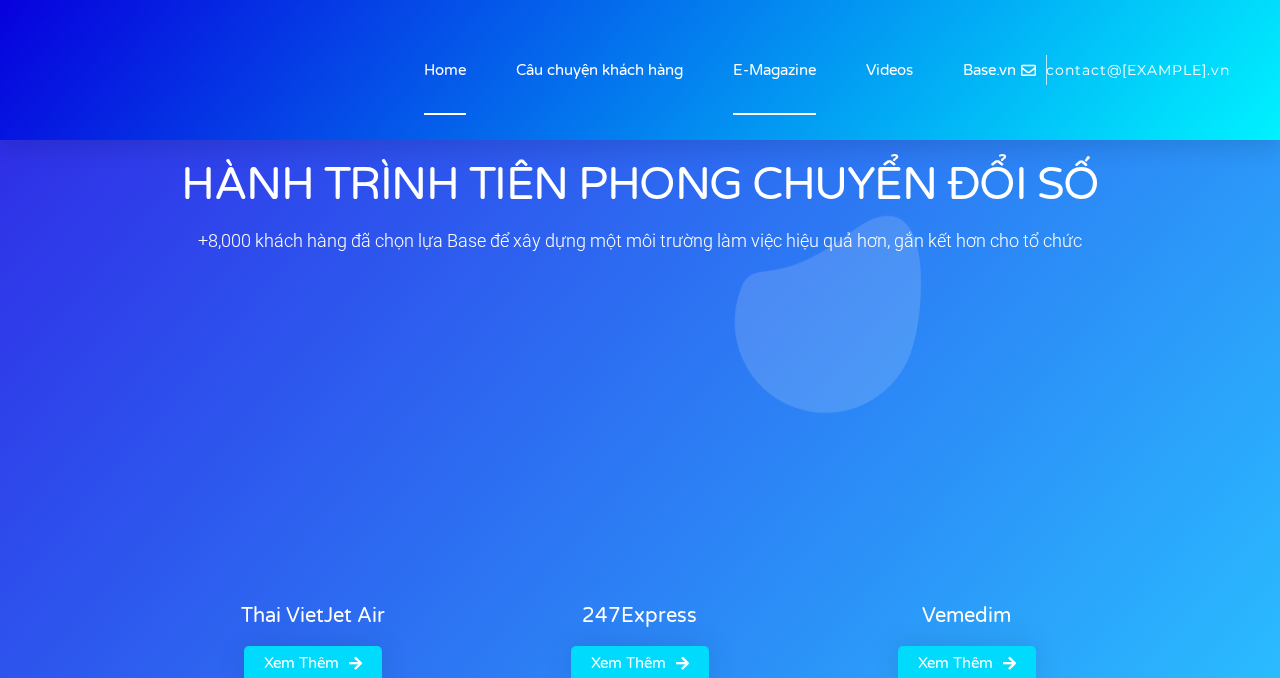 scroll, scrollTop: 0, scrollLeft: 0, axis: both 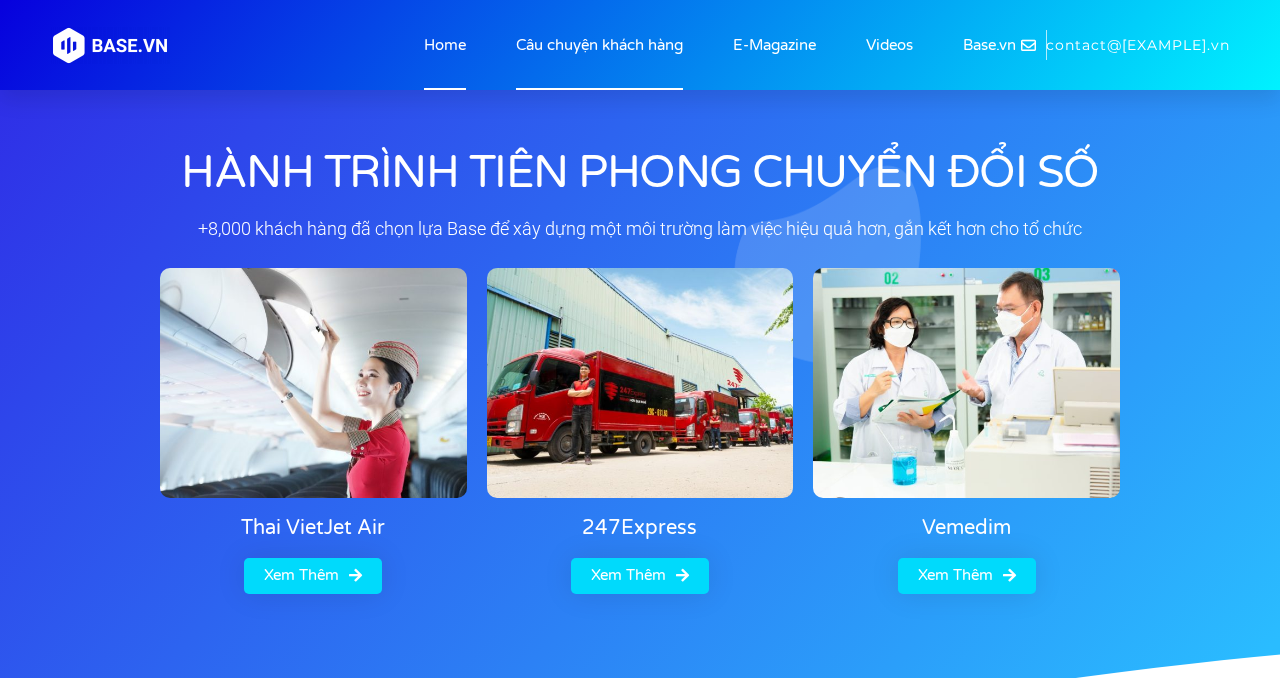 click on "Câu chuyện khách hàng" 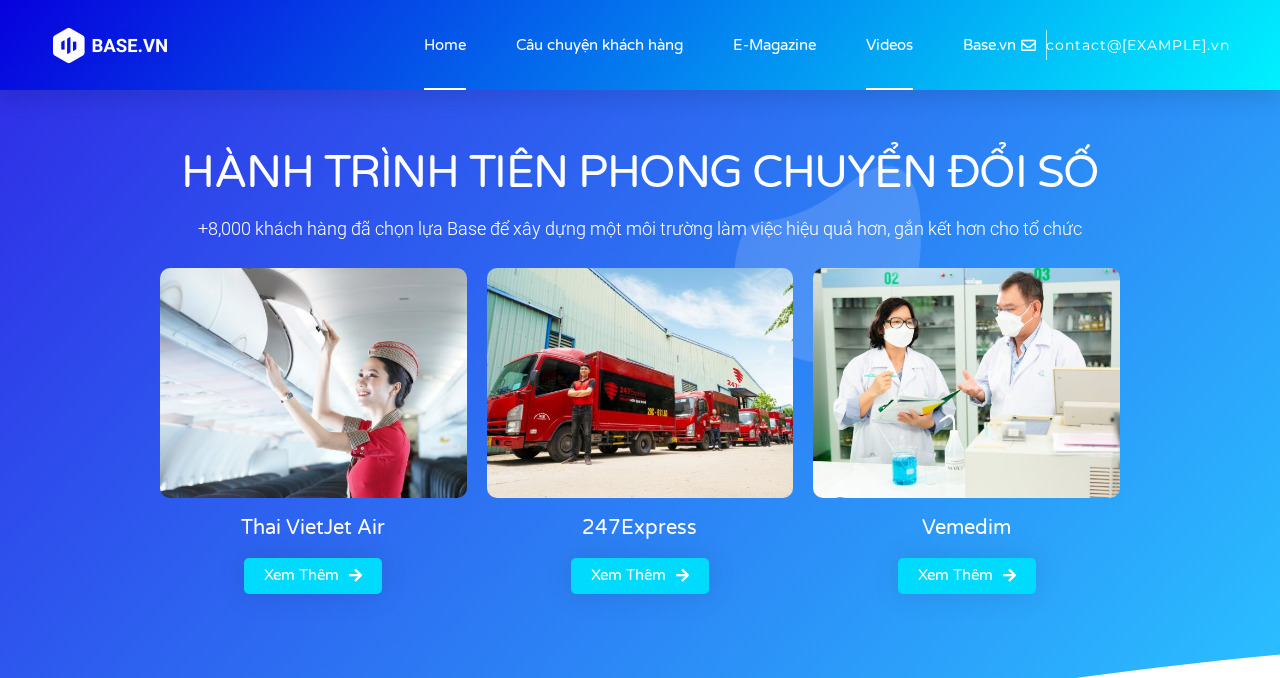 click on "Videos" 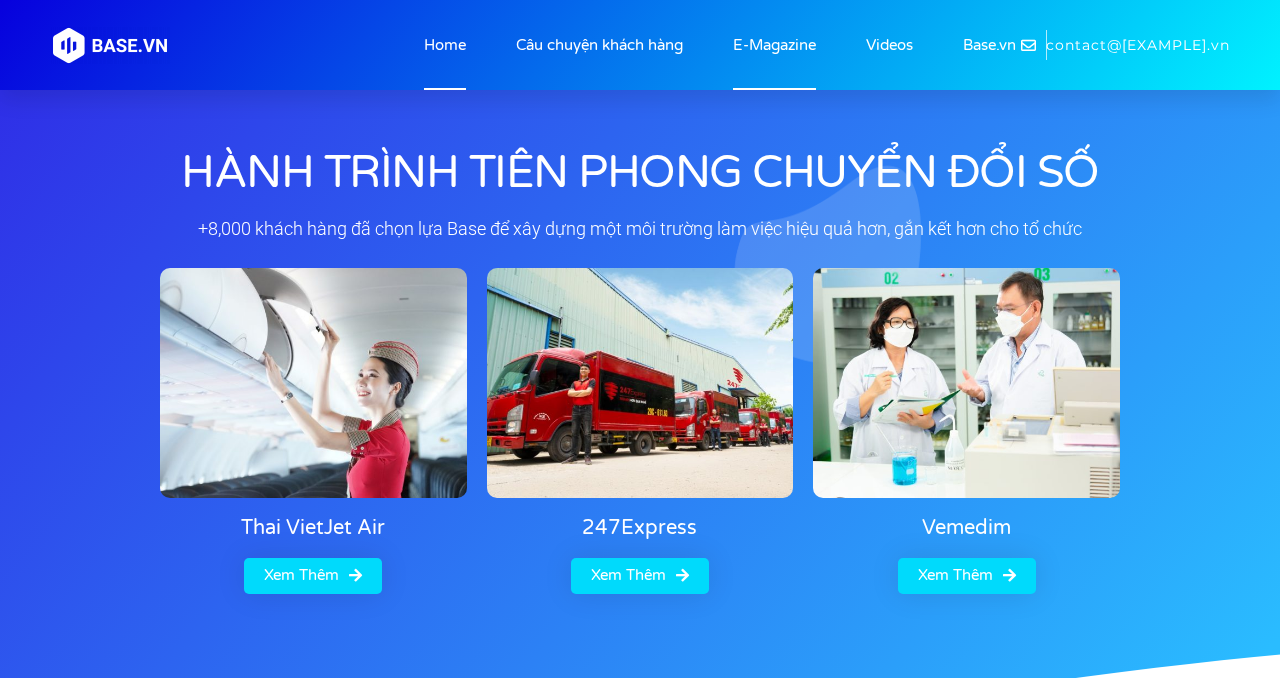 click on "E-Magazine" 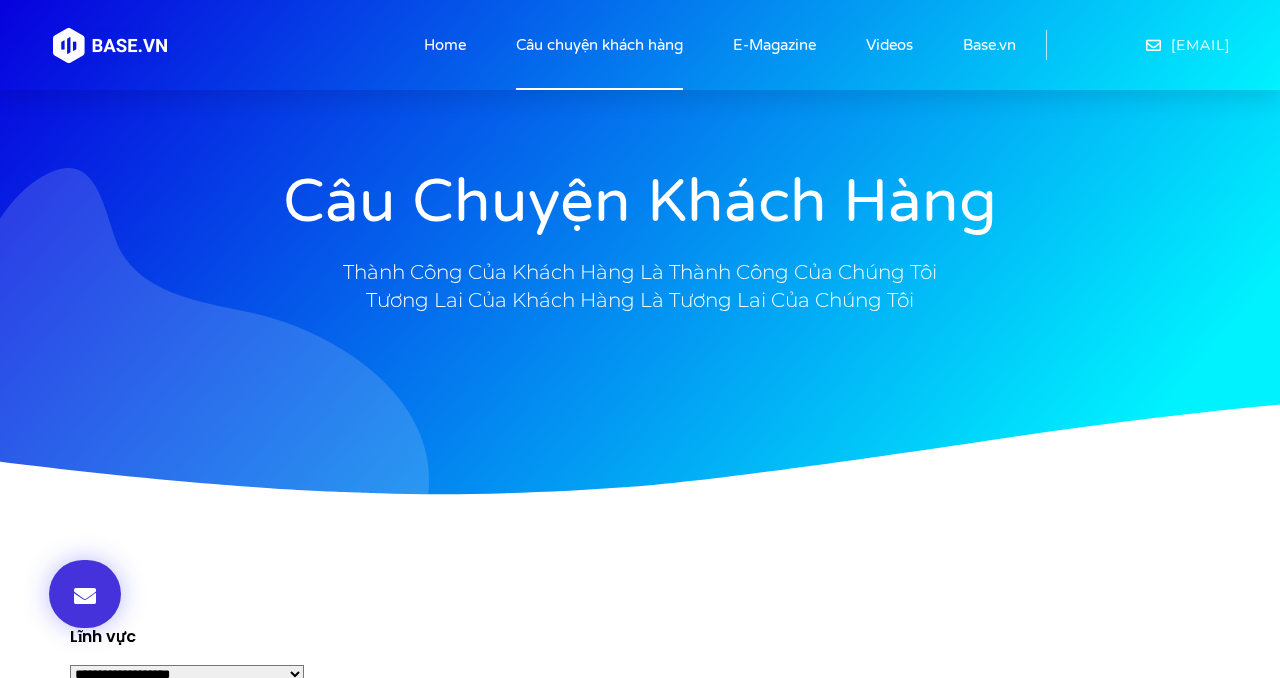 scroll, scrollTop: 0, scrollLeft: 0, axis: both 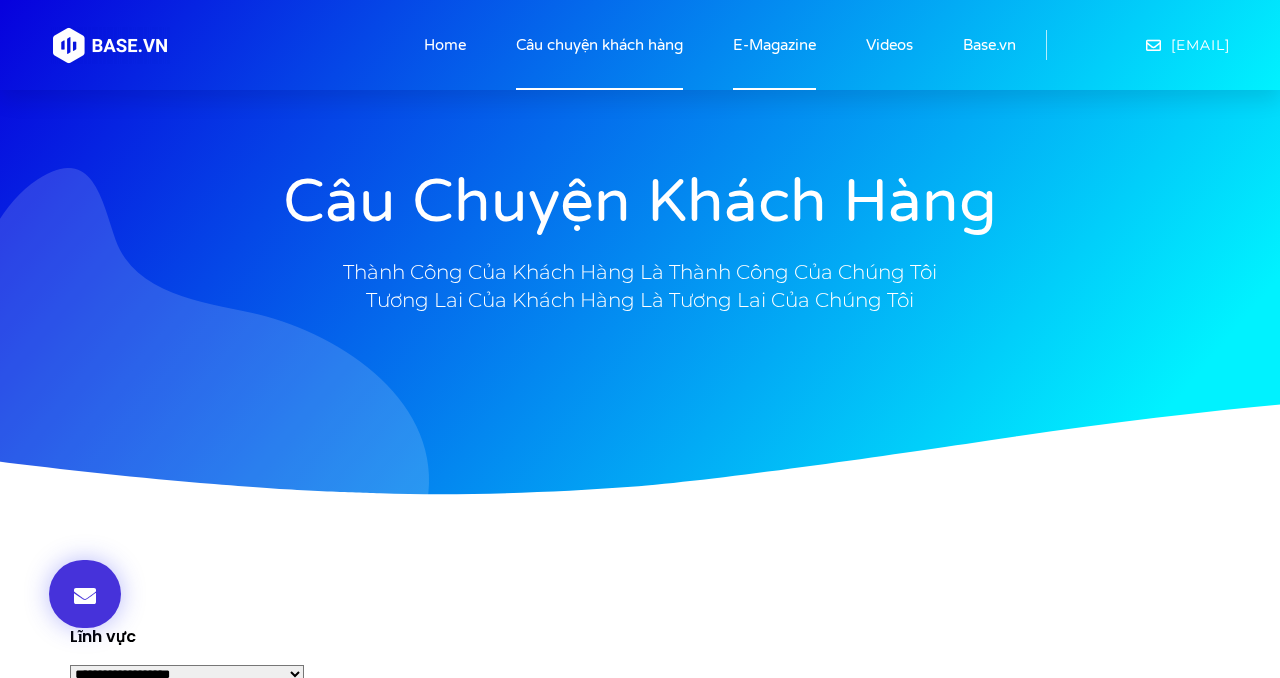 click on "E-Magazine" 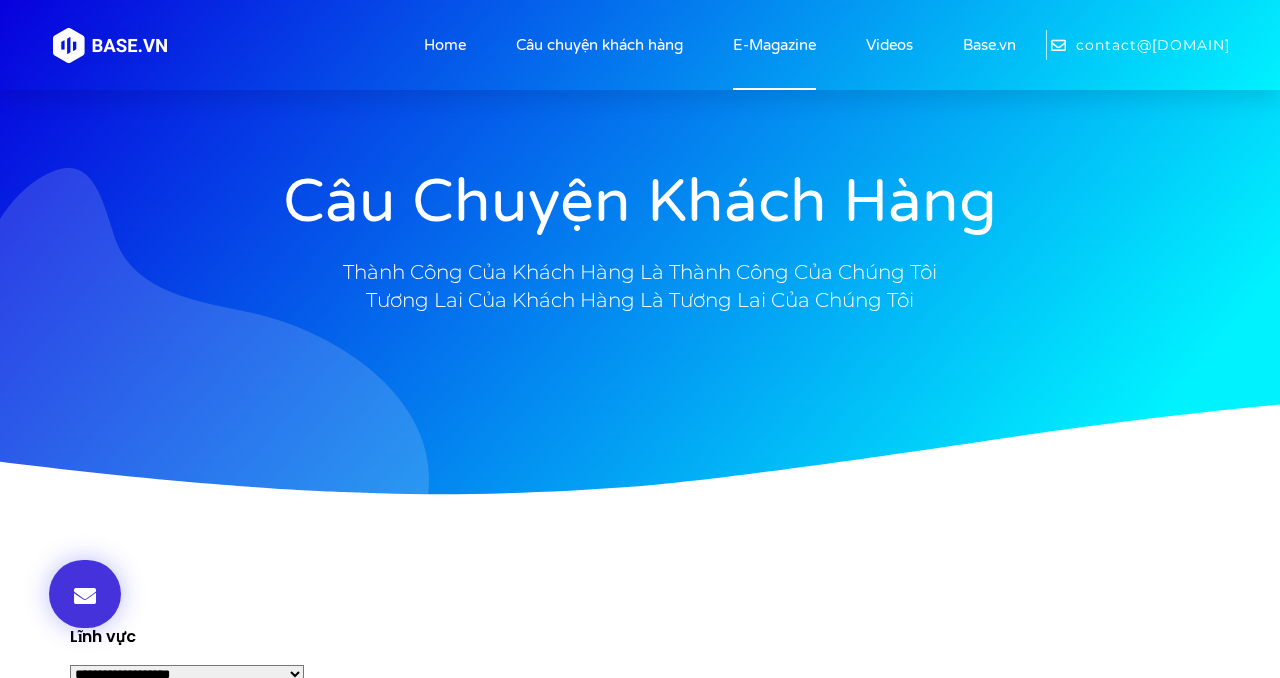 scroll, scrollTop: 0, scrollLeft: 0, axis: both 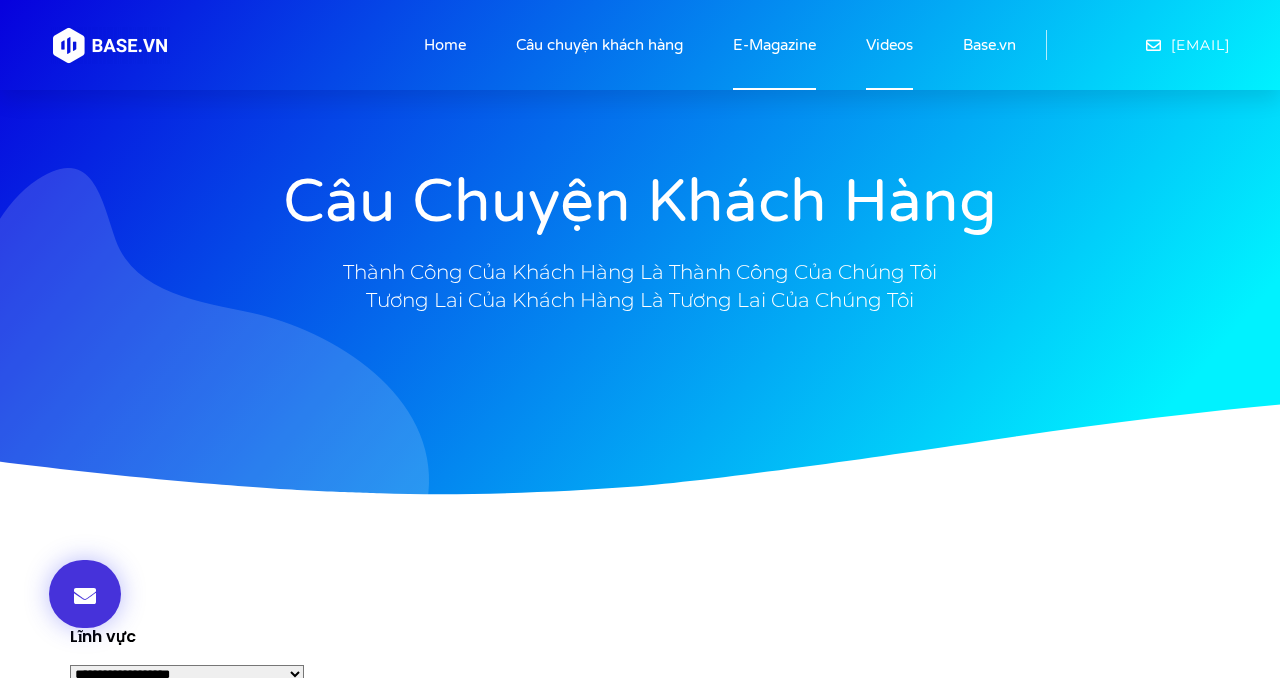 click on "Videos" 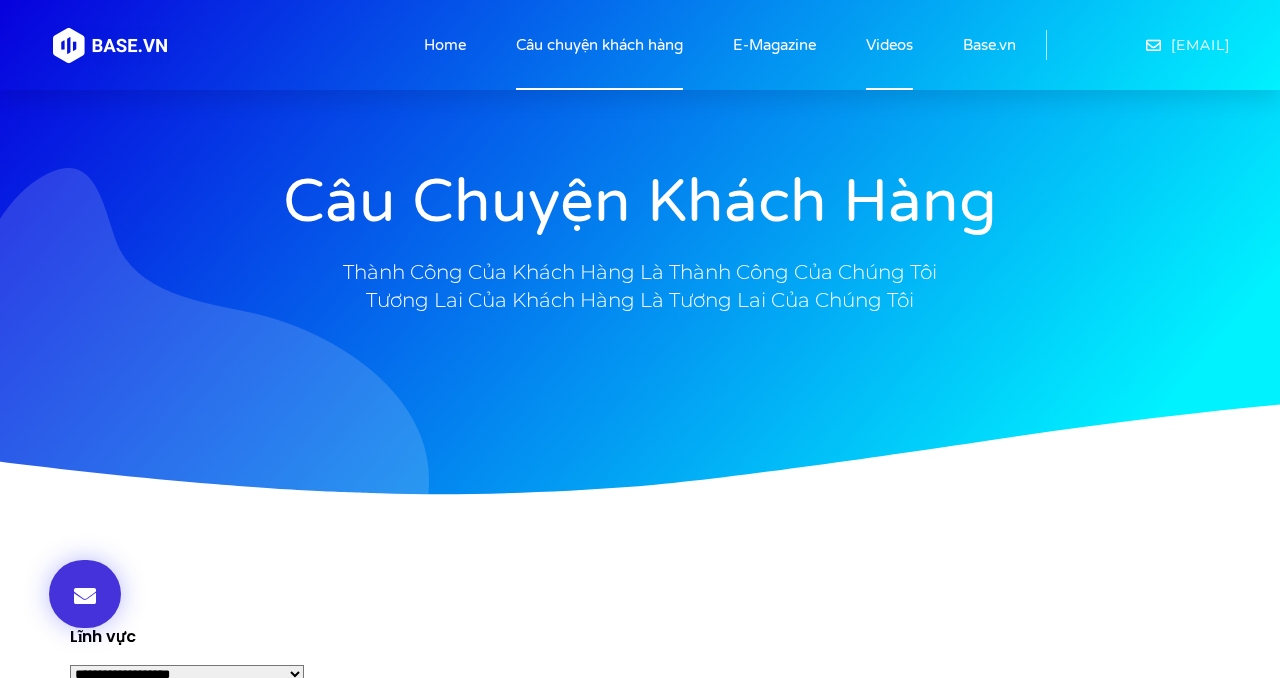 scroll, scrollTop: 0, scrollLeft: 0, axis: both 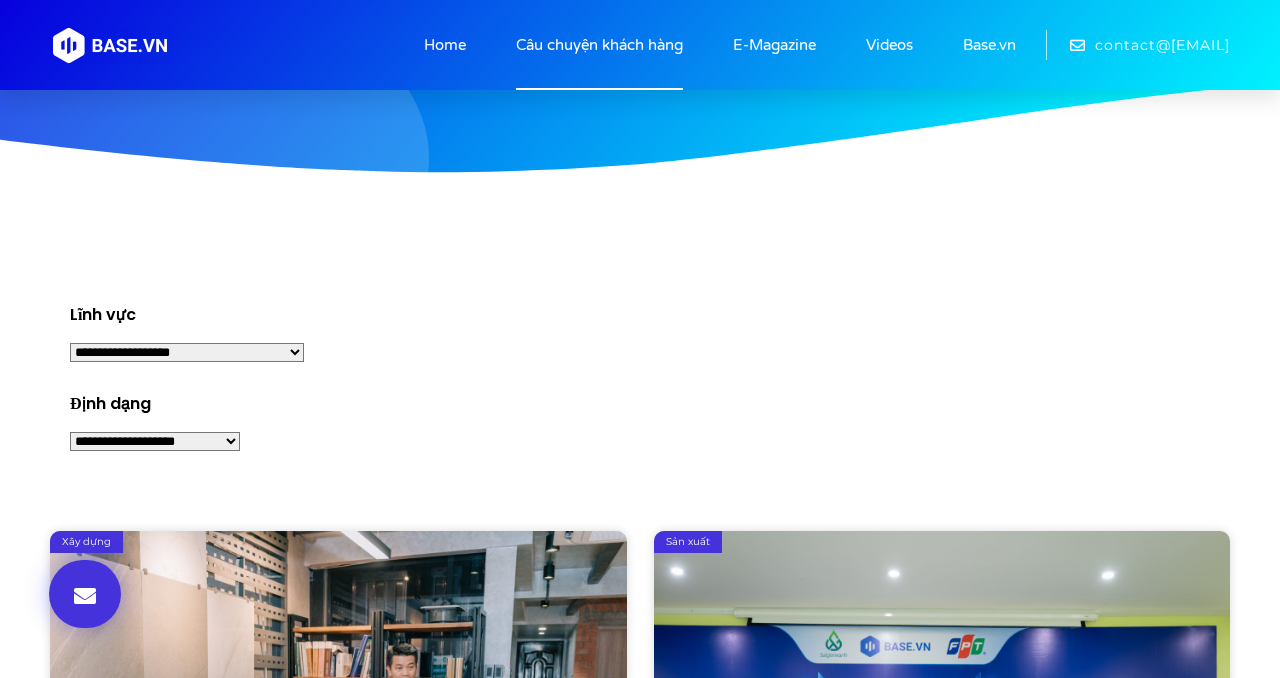 click on "**********" at bounding box center [187, 352] 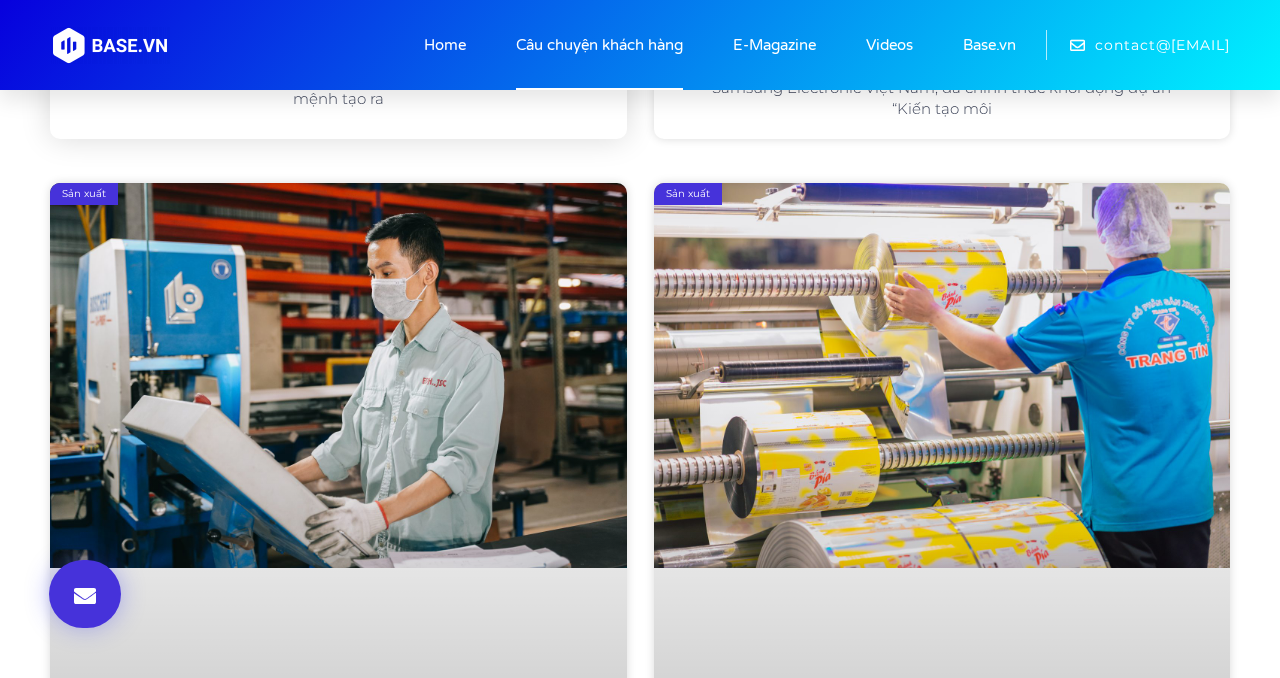 scroll, scrollTop: 5910, scrollLeft: 0, axis: vertical 